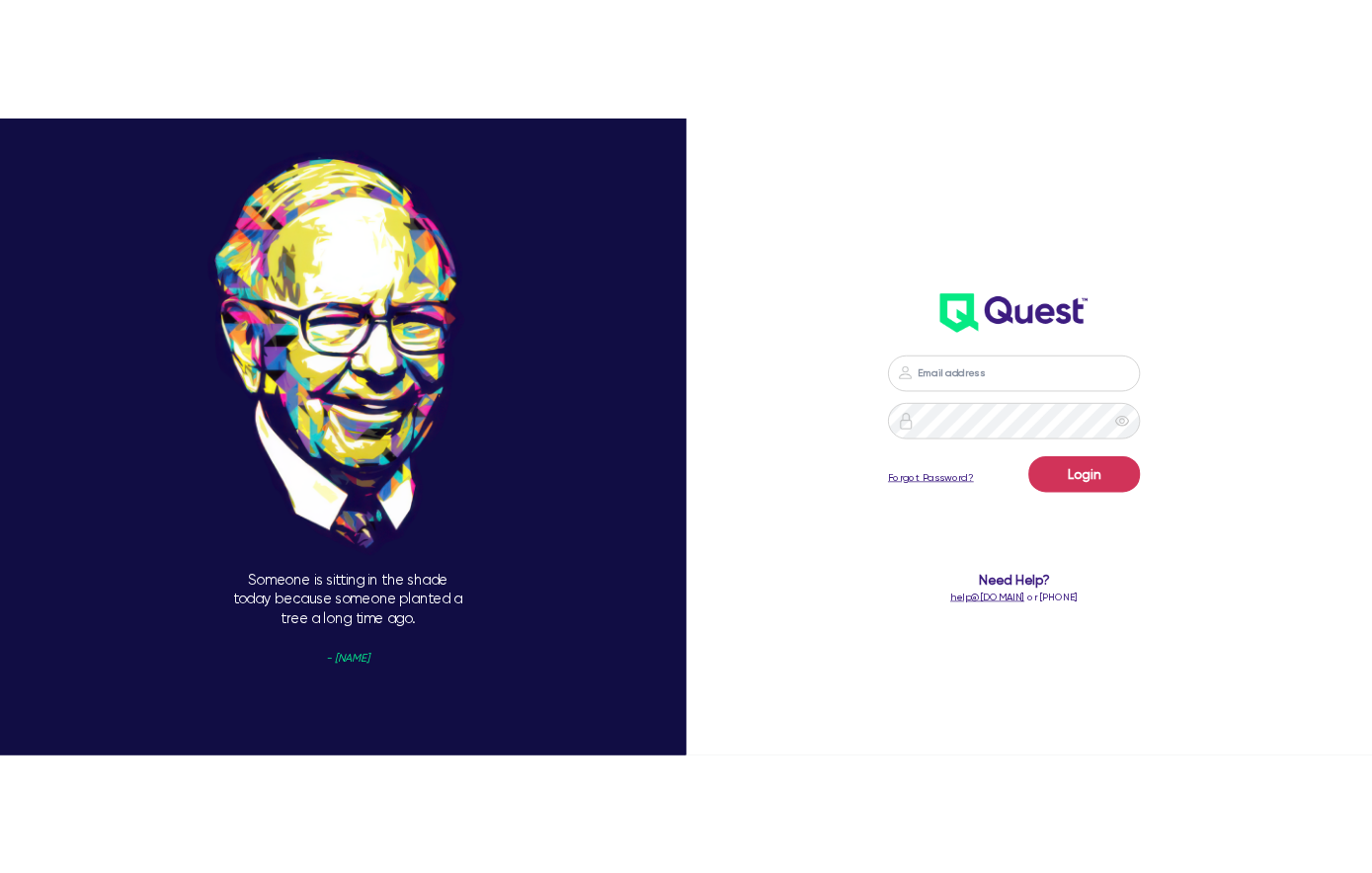 scroll, scrollTop: 0, scrollLeft: 0, axis: both 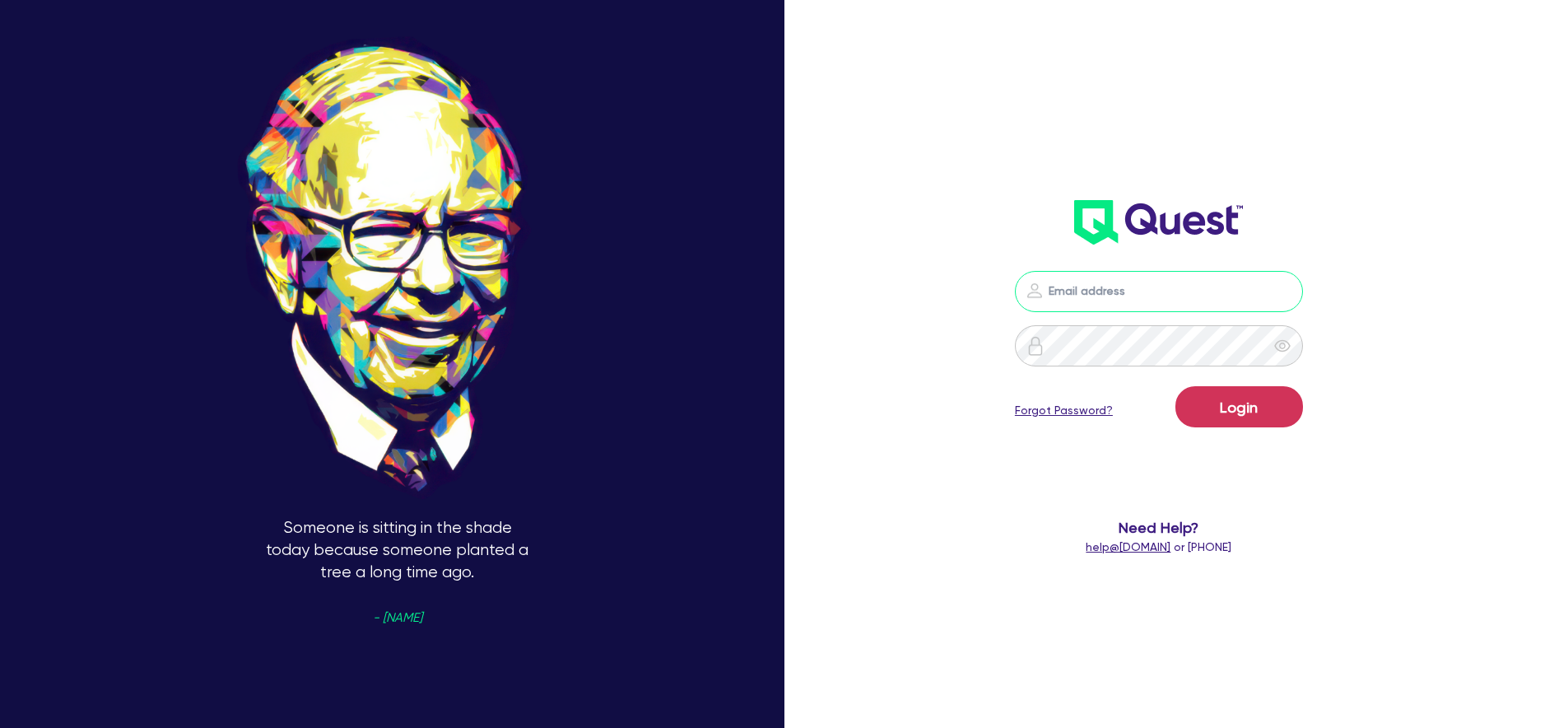 click at bounding box center (1159, 292) 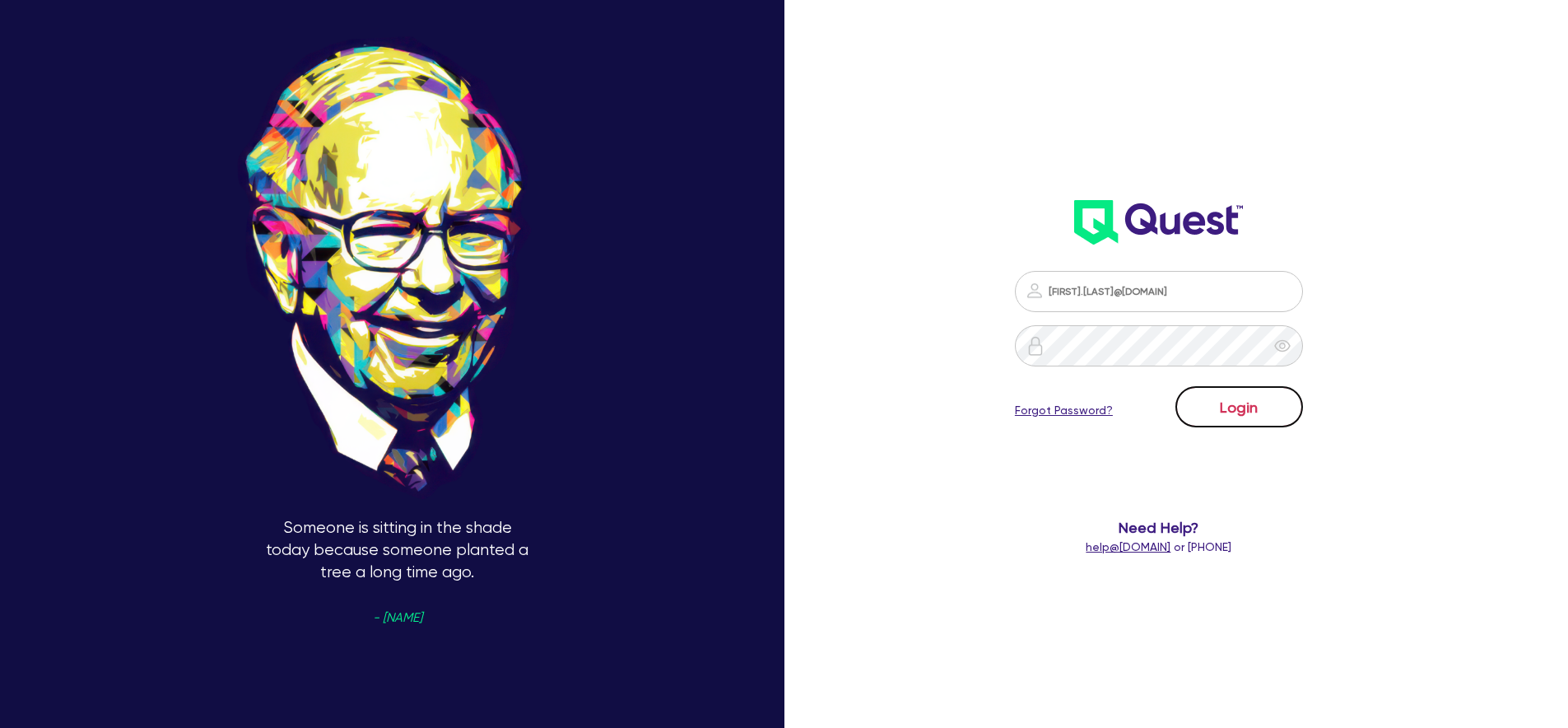 click on "Login" at bounding box center (1239, 407) 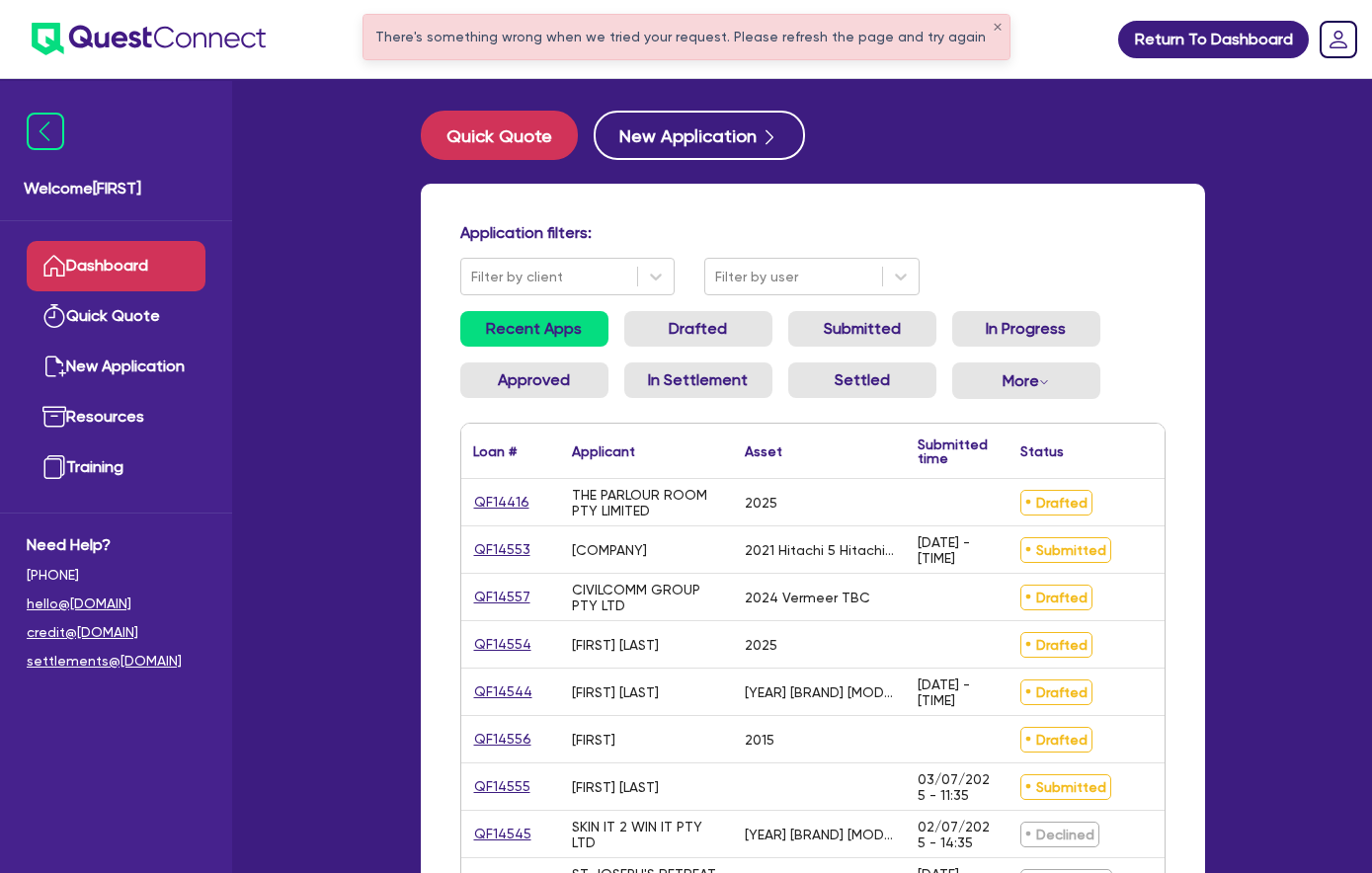 click on "Application filters: Filter by client Filter by user Recent Apps Drafted Submitted In Progress Approved In Settlement Settled More
Withdrawn Declined Loan # ▲ Applicant ▲ Asset Submitted time ▲ Status ▲ Amount financed Actions QF14416 THE PARLOUR ROOM PTY LIMITED 2025 Drafted $44,566.50 Clone Withdraw QF14553 JCK CIVIL PTY LTD 2021 Hitachi 5 Hitachi Excavator 03/07/2025 - 13:48 Submitted $150,000.00 Clone Withdraw QF14557 CIVILCOMM GROUP PTY LTD 2024 Vermeer TBC Drafted $154,000.00 Clone Withdraw QF14554 Brad Cooper & Hayley Cooper  2025 Drafted $61,310.00 Clone Withdraw QF14544 Romain Souvignet 2014 HSV GTS 03/07/2025 - 10:44 Drafted $98,000.00 Clone Withdraw QF14556 Mikela 2015 Drafted $12,194.50 Clone Withdraw QF14555 Mohammad Saad 03/07/2025 - 11:35 Submitted $70,654.50 Clone Withdraw QF14545 SKIN IT 2 WIN IT PTY LTD 2025 GMP 02/07/2025 - 14:35 Declined $145,654.50 Clone QF14106 ST JOSEPH'S RETREAT PTY LTD 2025 Case Cx235c 02/05/2025 - 16:18 Withdrawn $250,000.00 Clone QF14534 2014 ISUZU NPR" at bounding box center (813, 853) 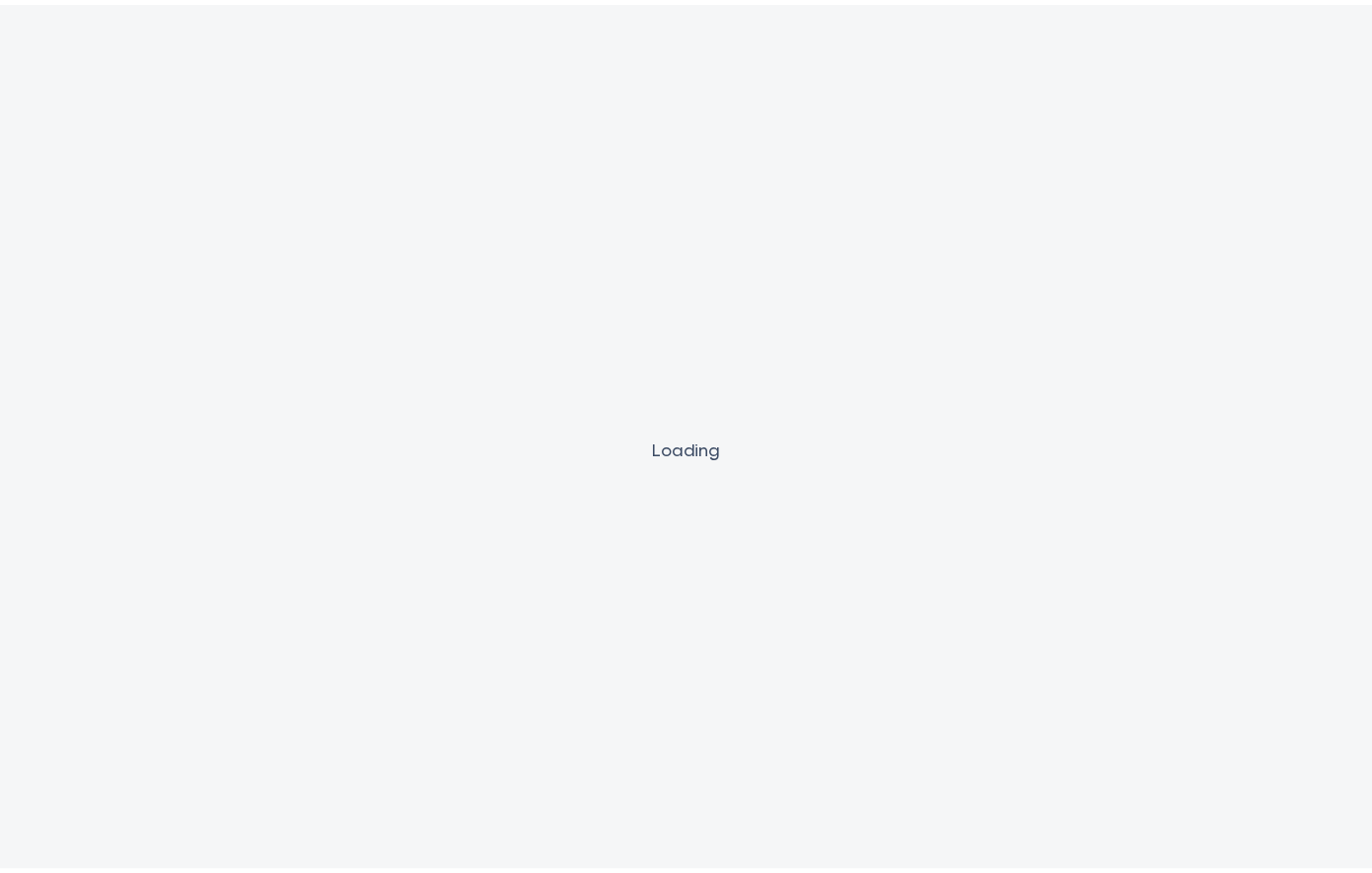 scroll, scrollTop: 0, scrollLeft: 0, axis: both 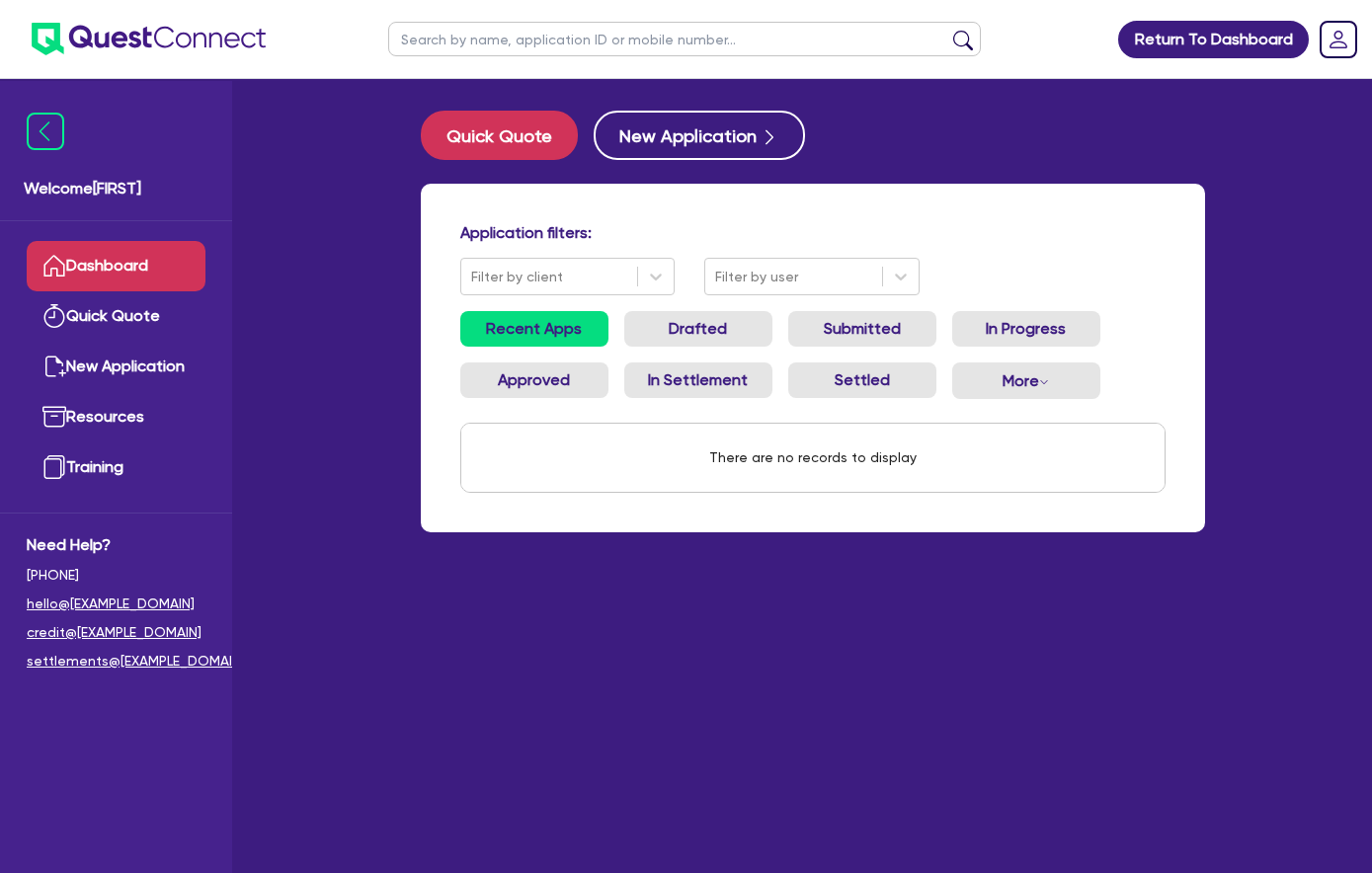 click on "Application filters: Filter by client Filter by user Recent Apps Drafted Submitted In Progress Approved In Settlement Settled More
Withdrawn Declined There are no records to display" at bounding box center (813, 357) 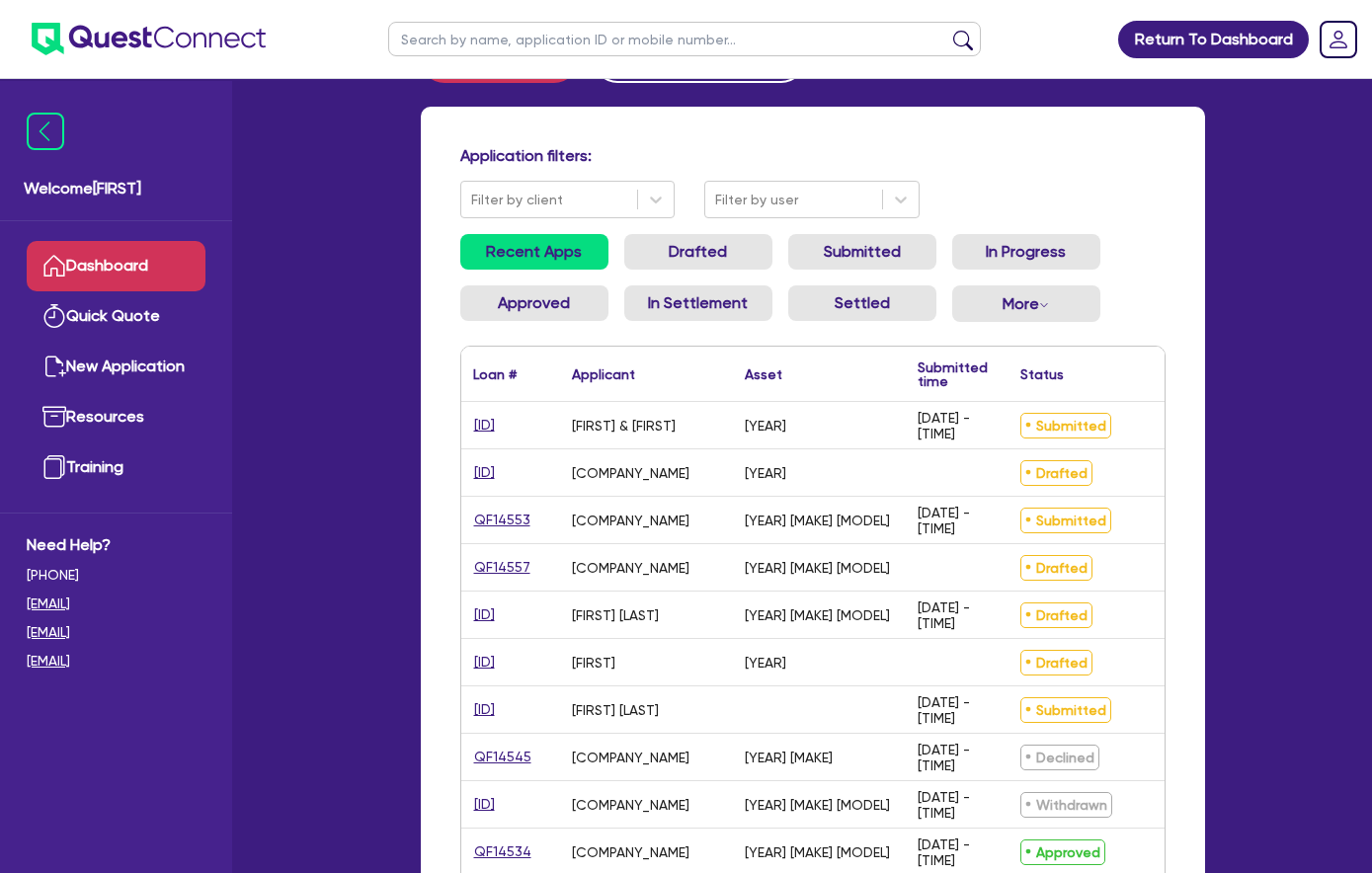scroll, scrollTop: 172, scrollLeft: 0, axis: vertical 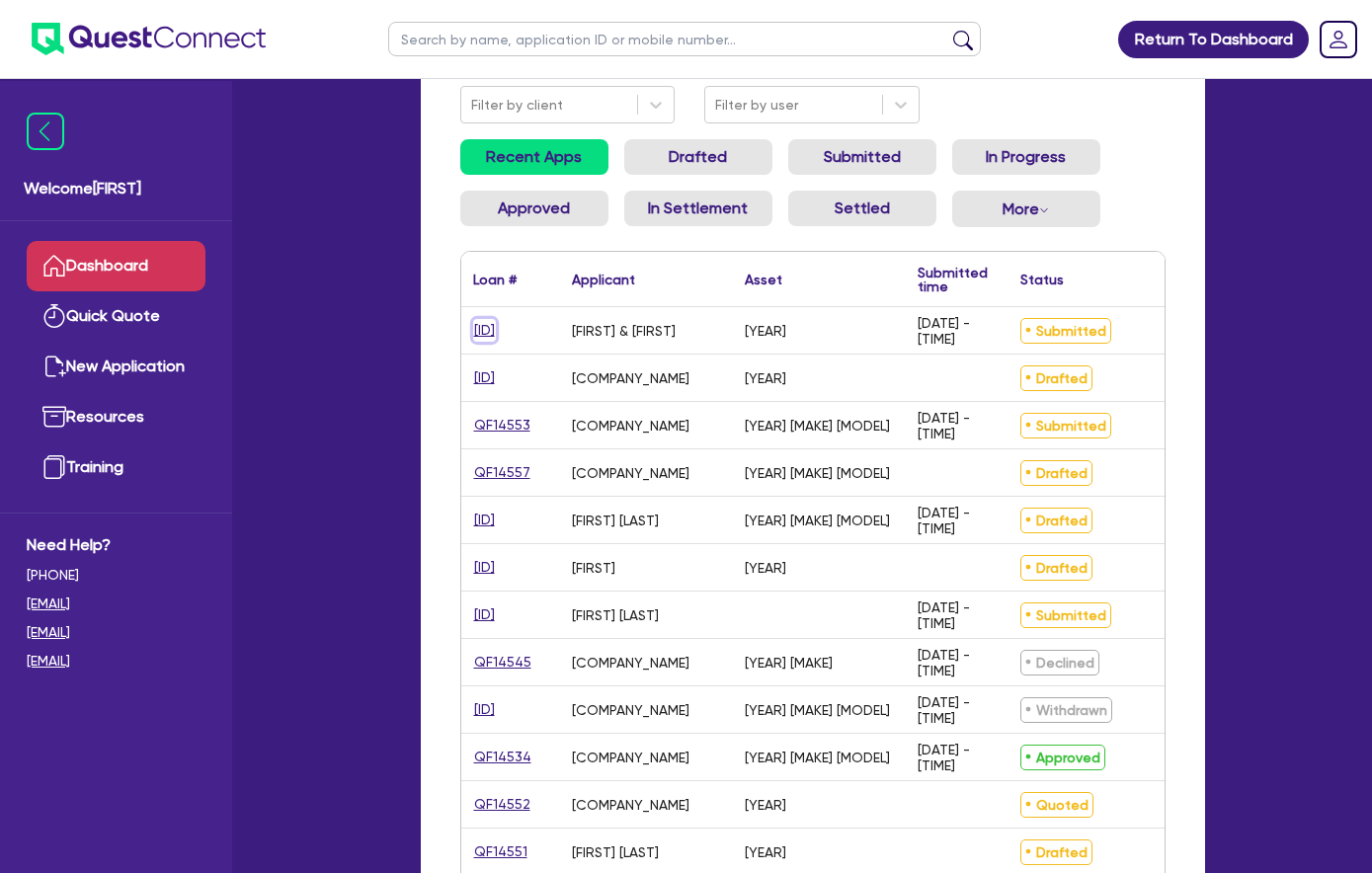 click on "[ID]" at bounding box center (484, 330) 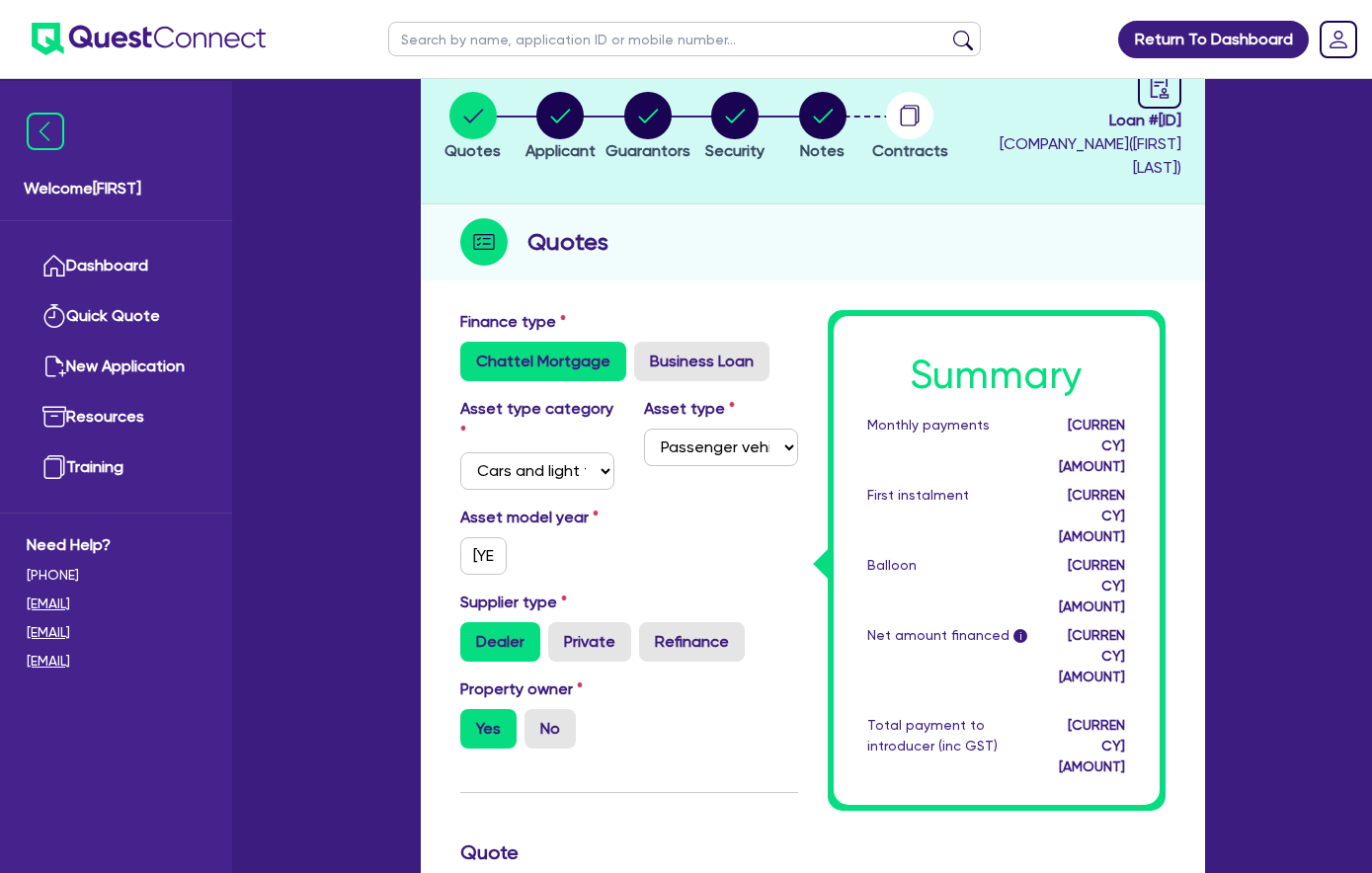 scroll, scrollTop: 156, scrollLeft: 0, axis: vertical 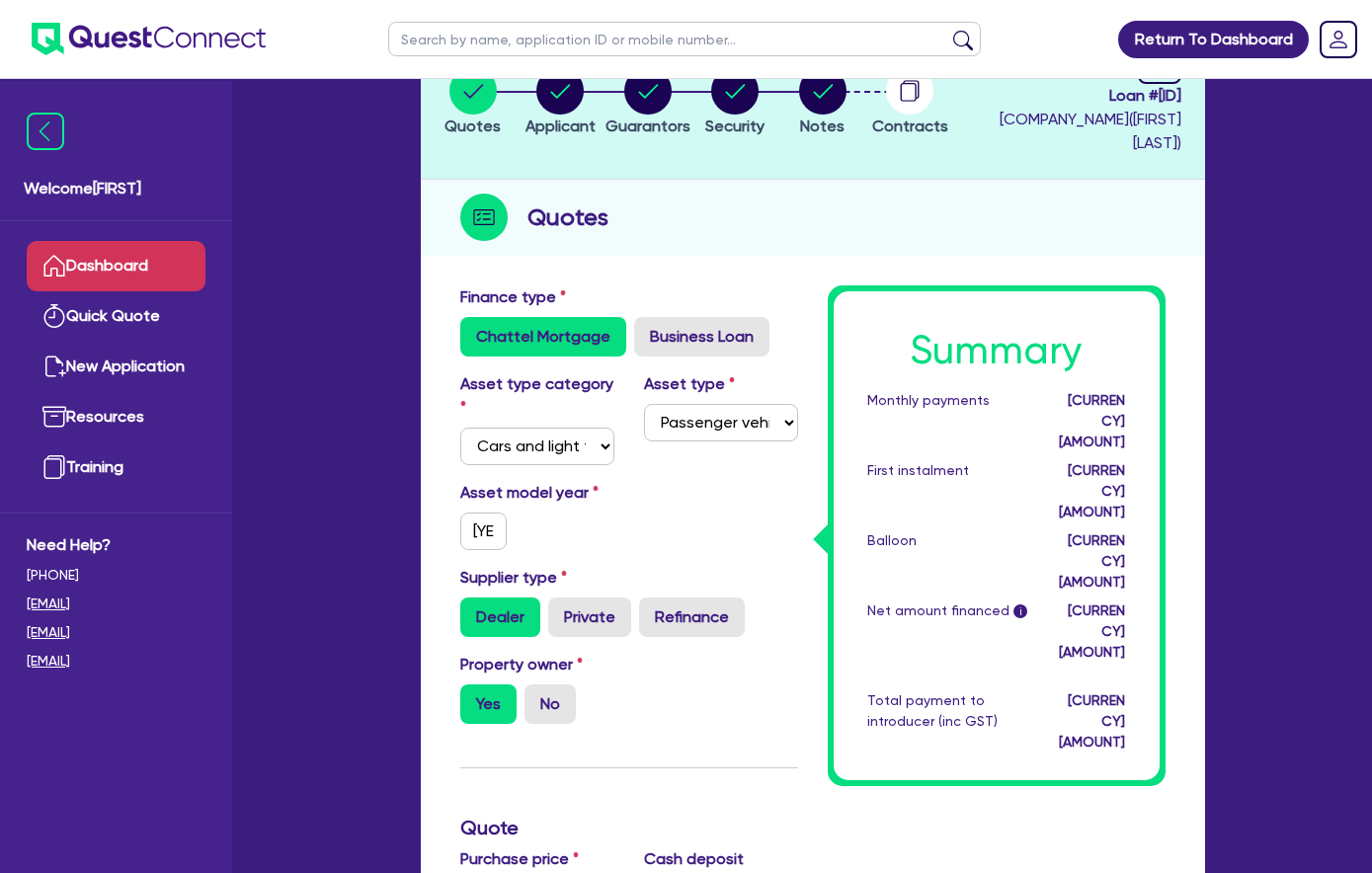 click on "Dashboard" at bounding box center [116, 266] 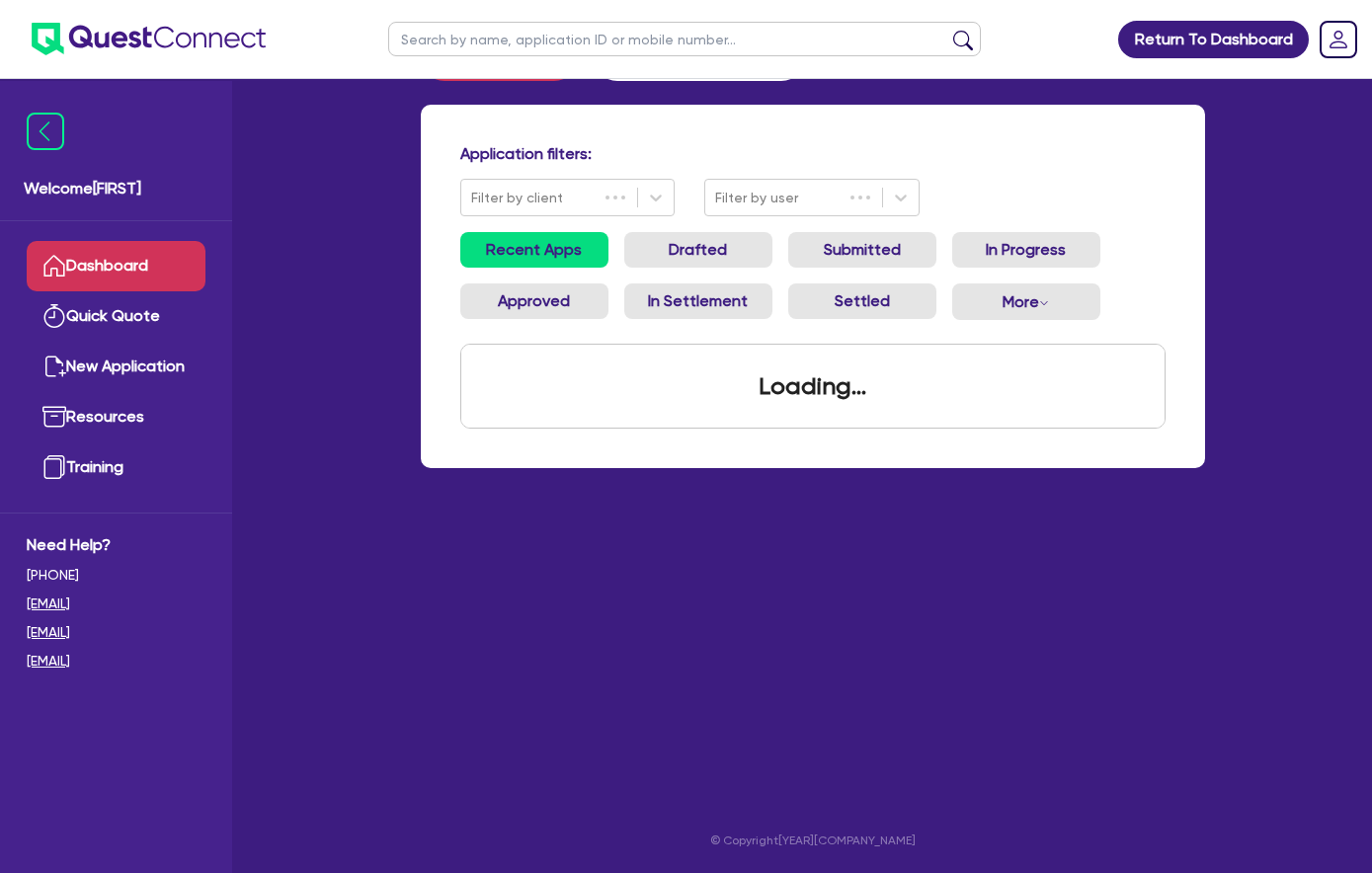 scroll, scrollTop: 0, scrollLeft: 0, axis: both 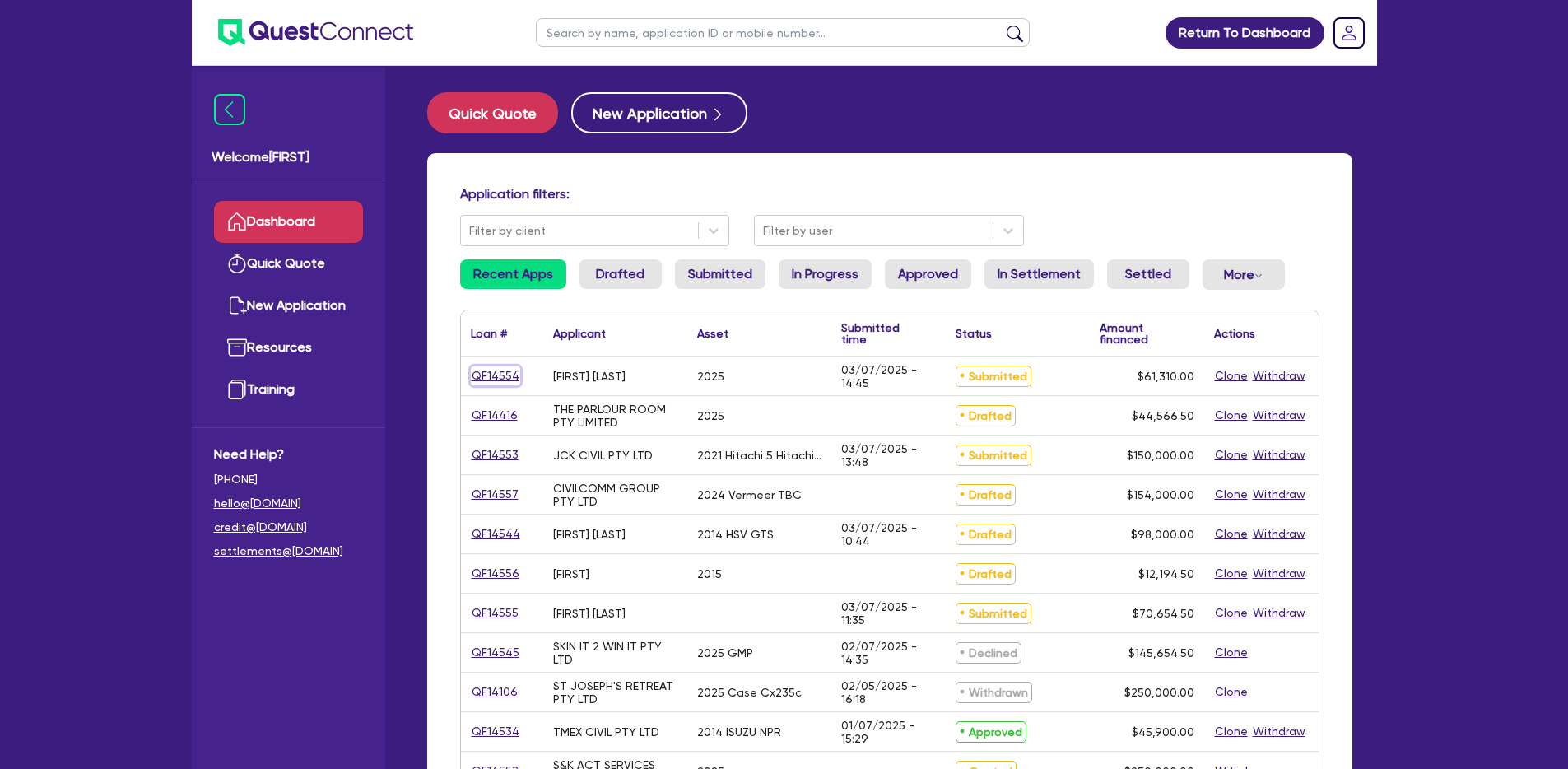 click on "[ID]" at bounding box center (496, 375) 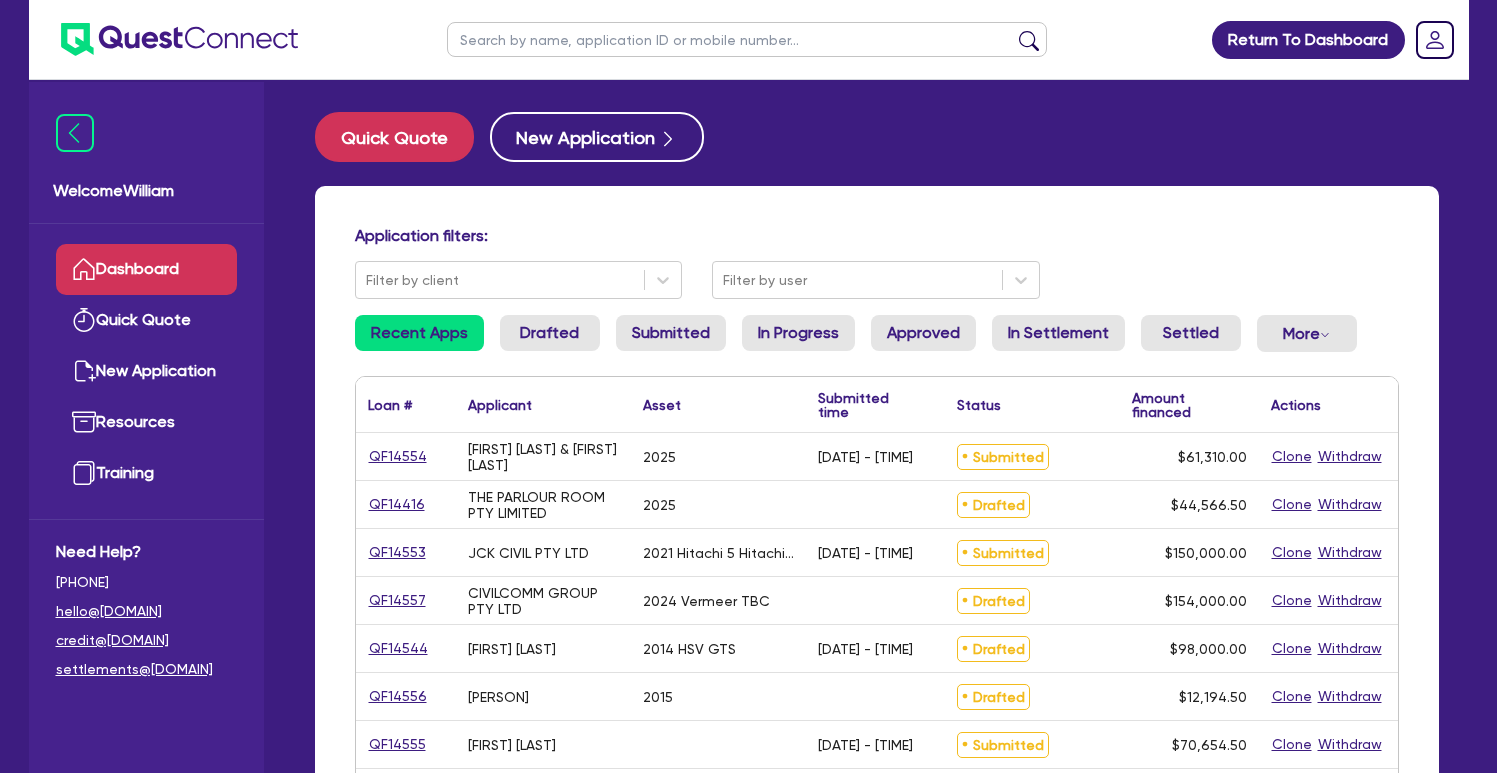 scroll, scrollTop: 0, scrollLeft: 0, axis: both 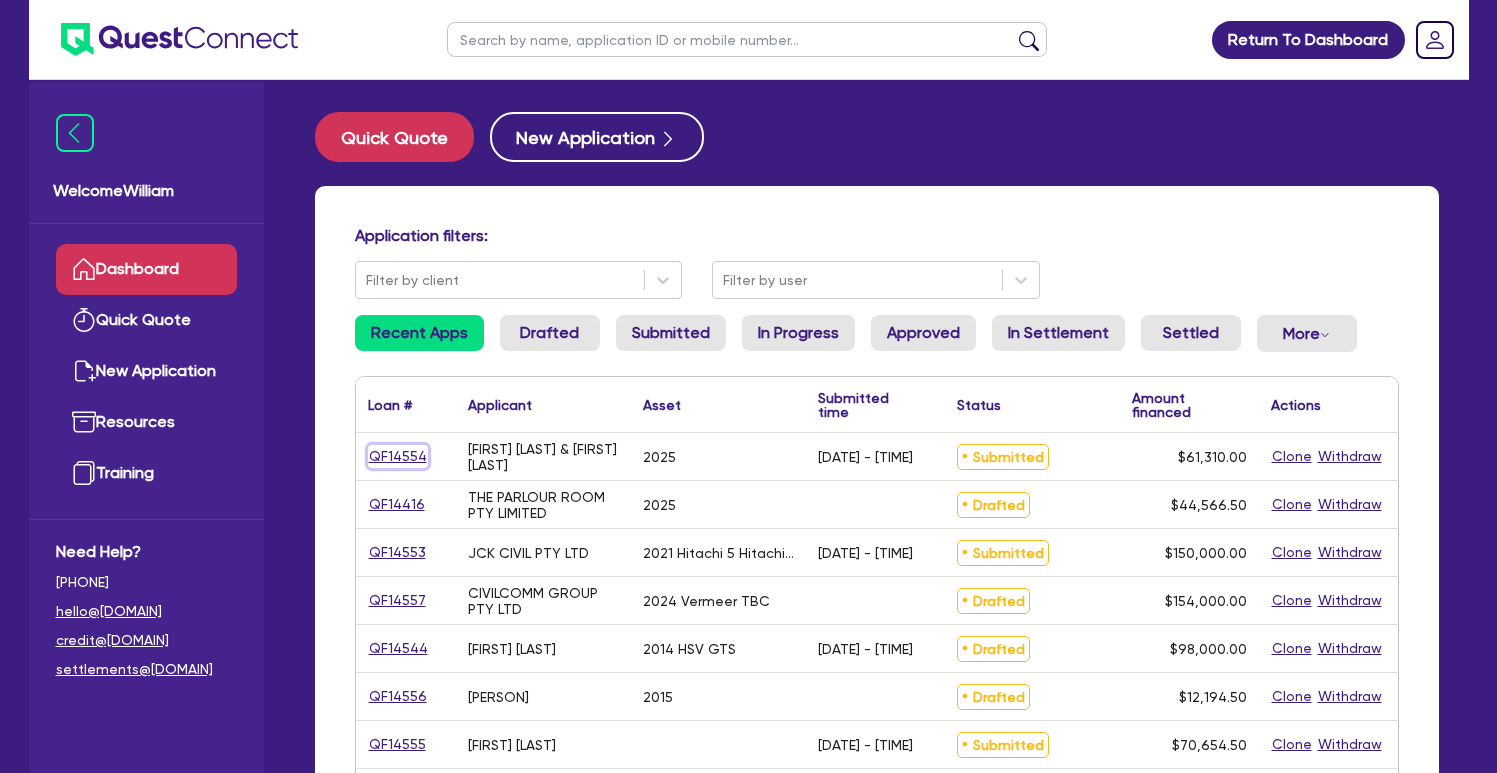 click on "QF14554" at bounding box center [398, 456] 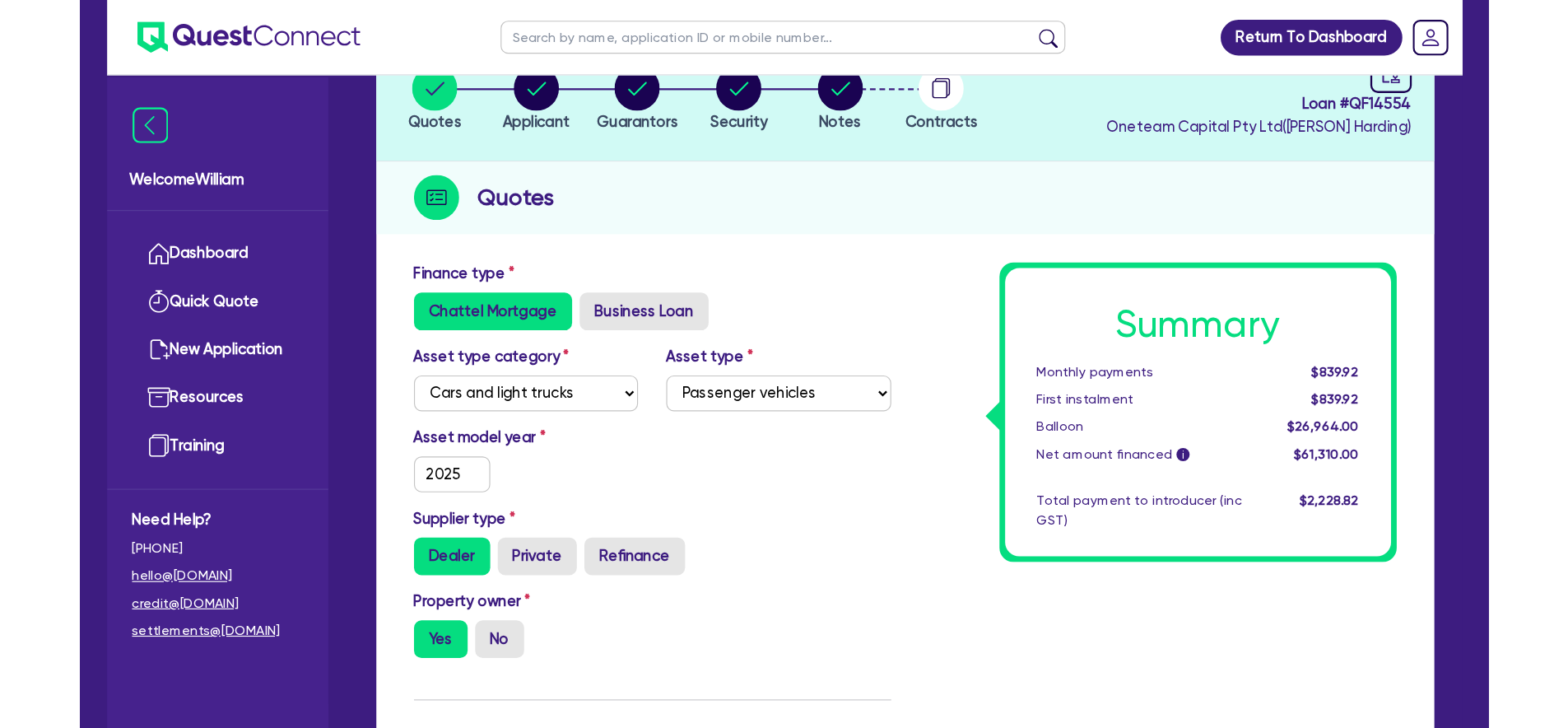 scroll, scrollTop: 119, scrollLeft: 0, axis: vertical 